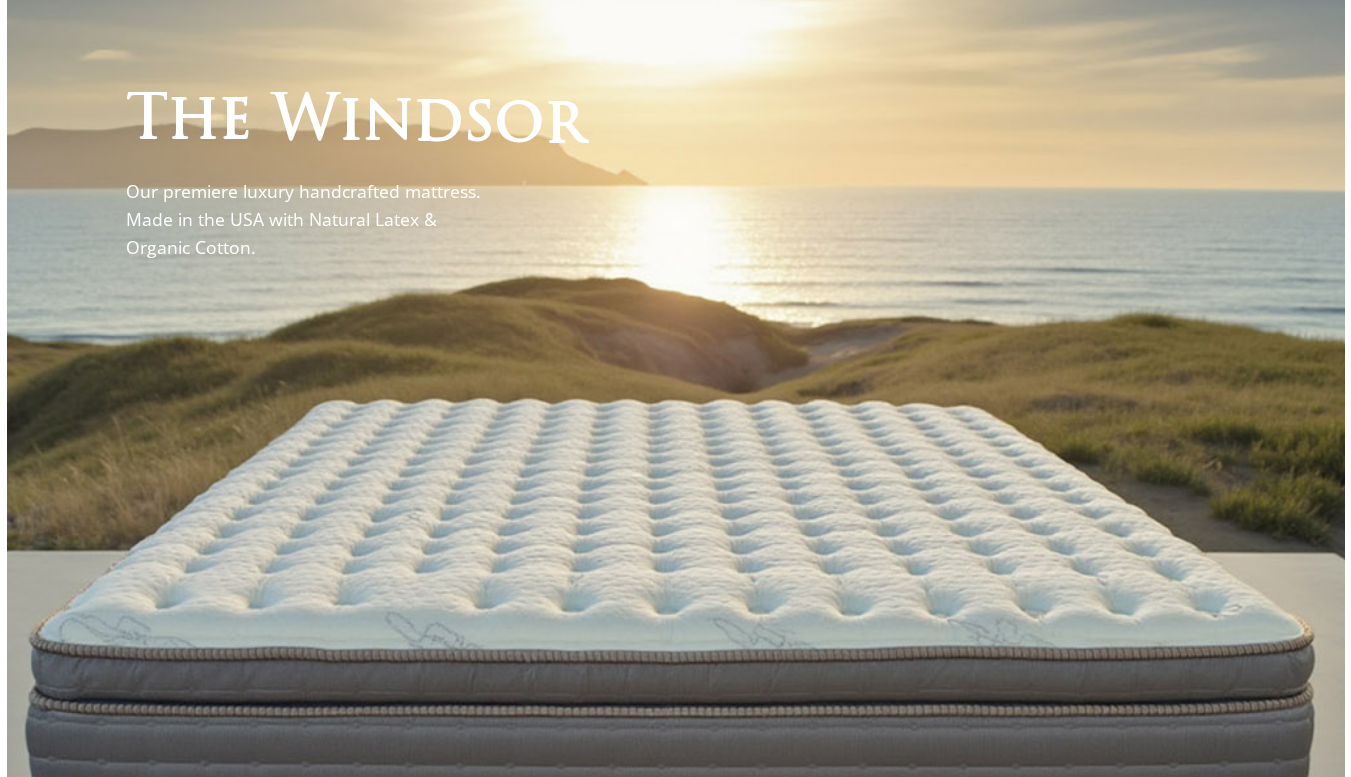 scroll, scrollTop: 0, scrollLeft: 0, axis: both 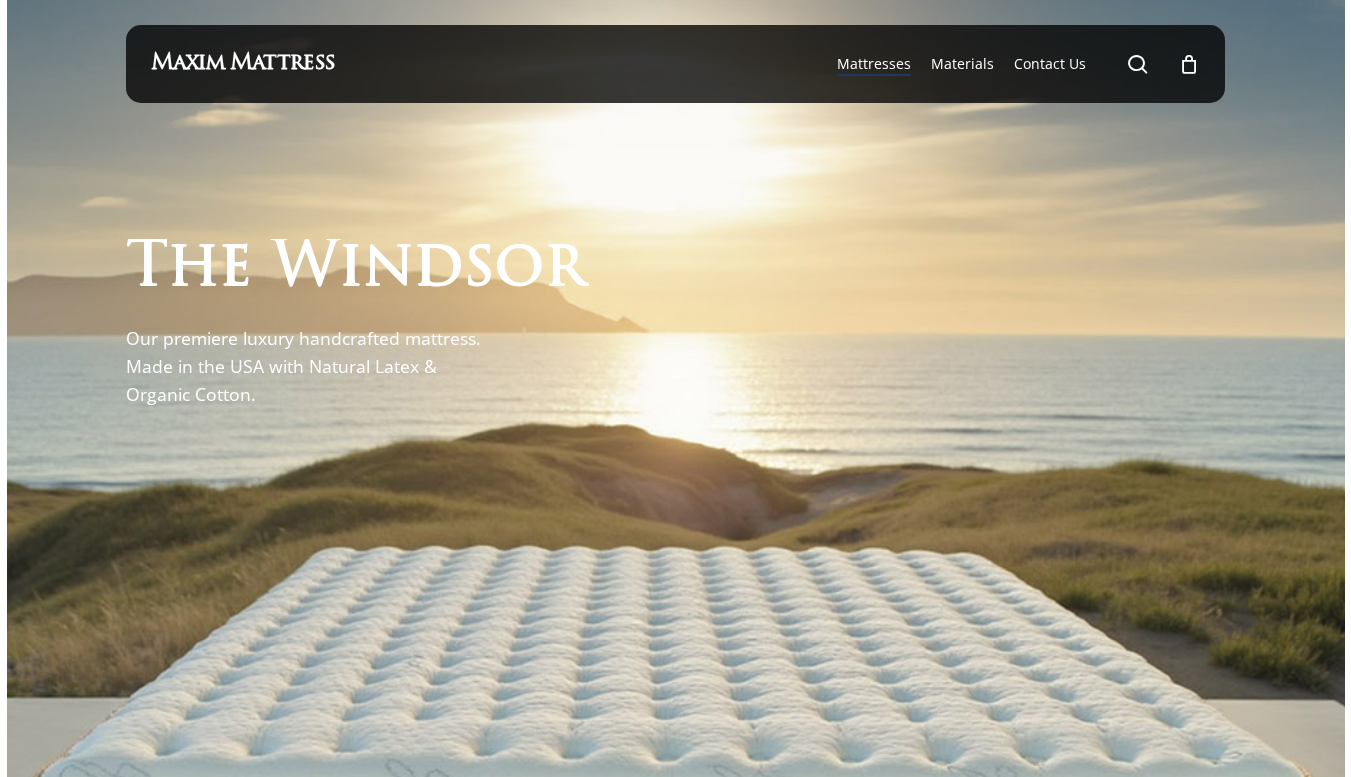 click on "Mattresses" at bounding box center (874, 63) 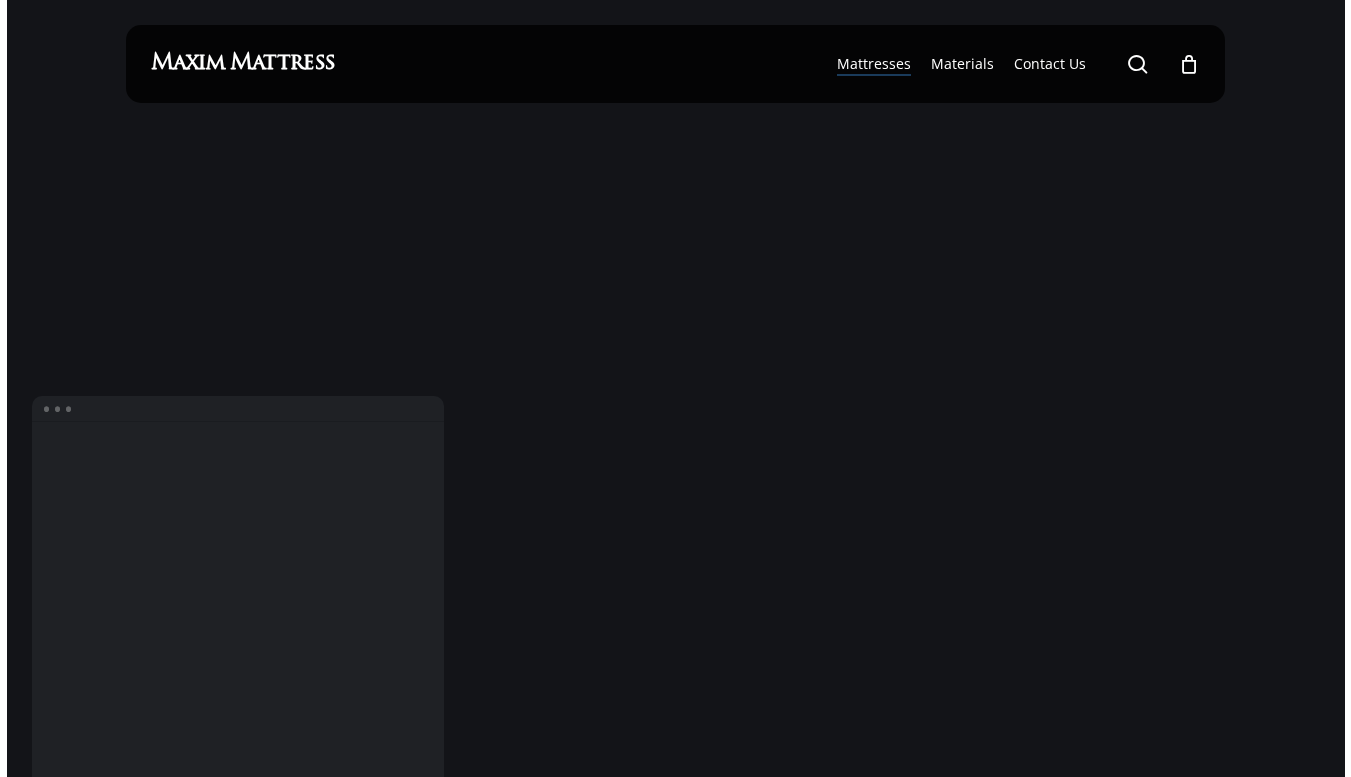scroll, scrollTop: 0, scrollLeft: 0, axis: both 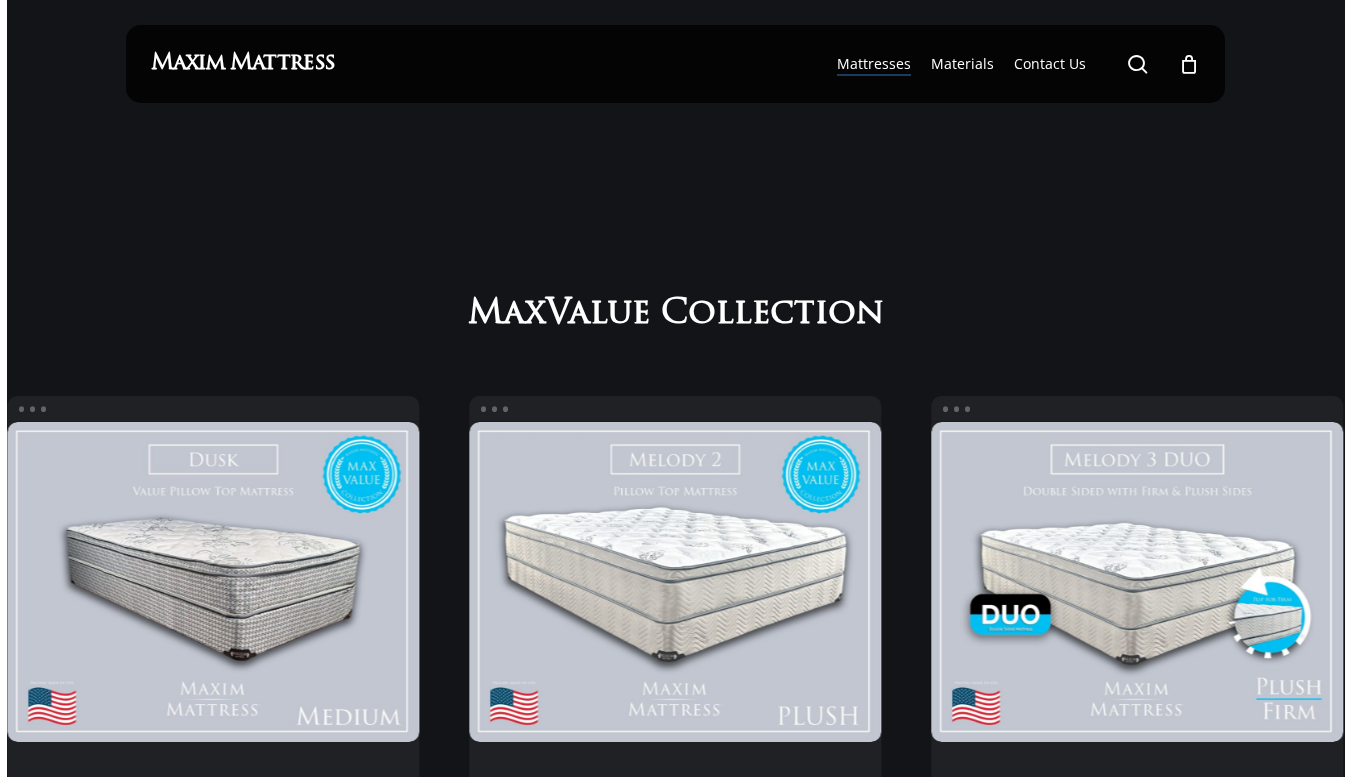 click on "Mattresses" at bounding box center [874, 63] 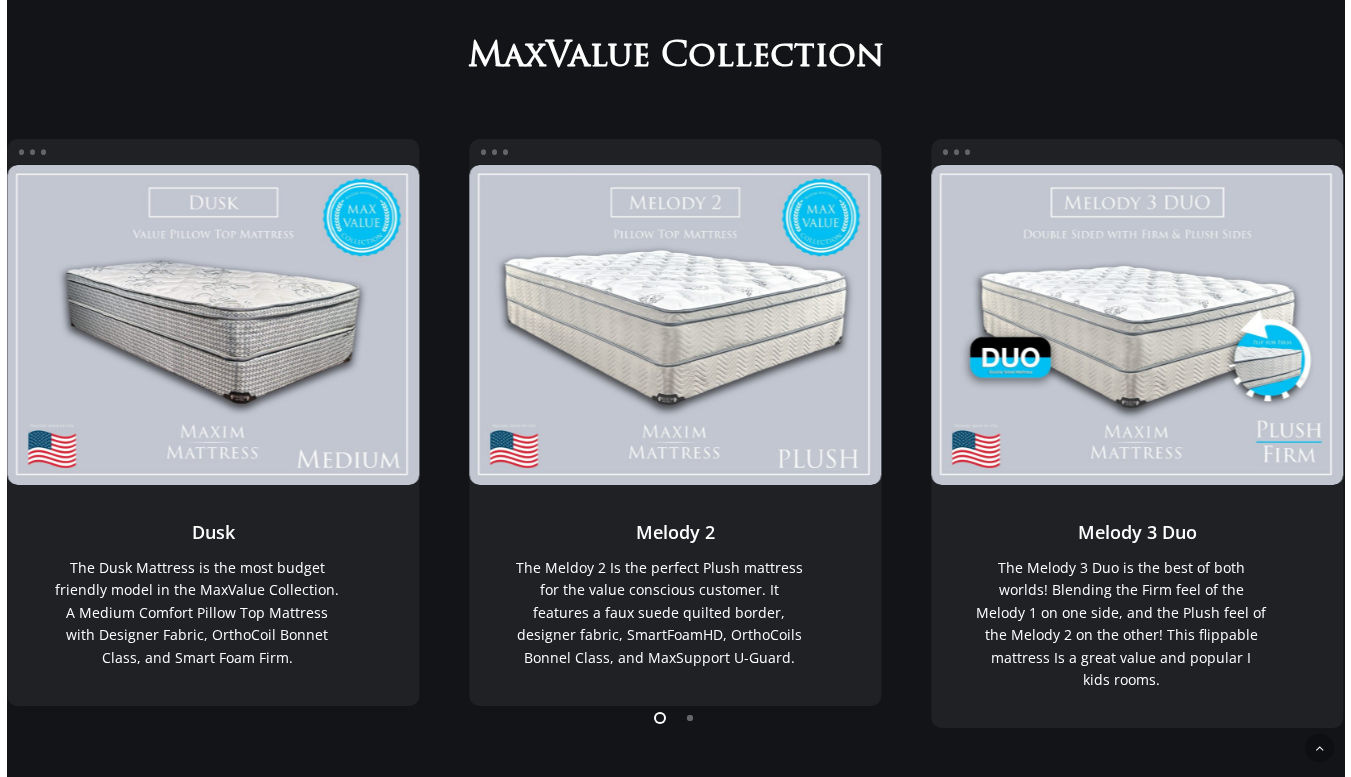 scroll, scrollTop: 0, scrollLeft: 0, axis: both 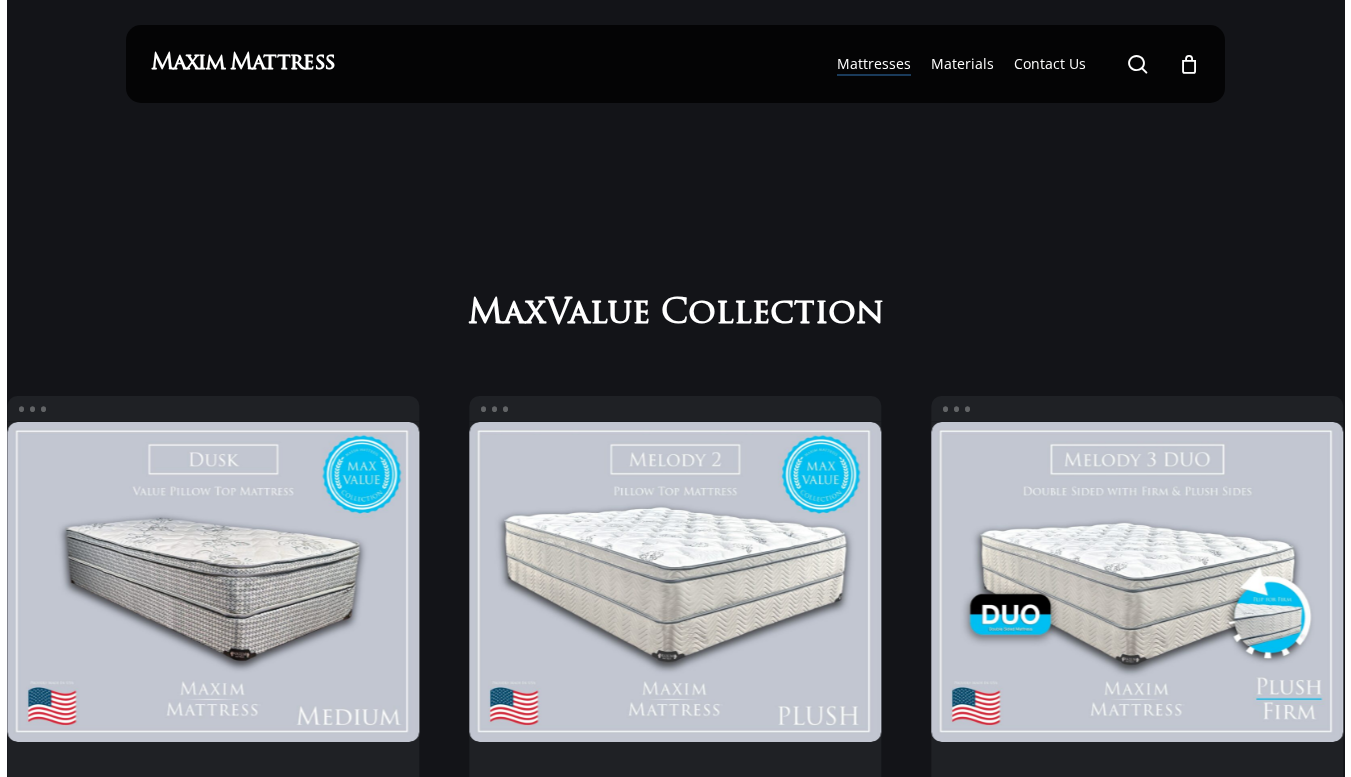 click on "search" at bounding box center [1138, 64] 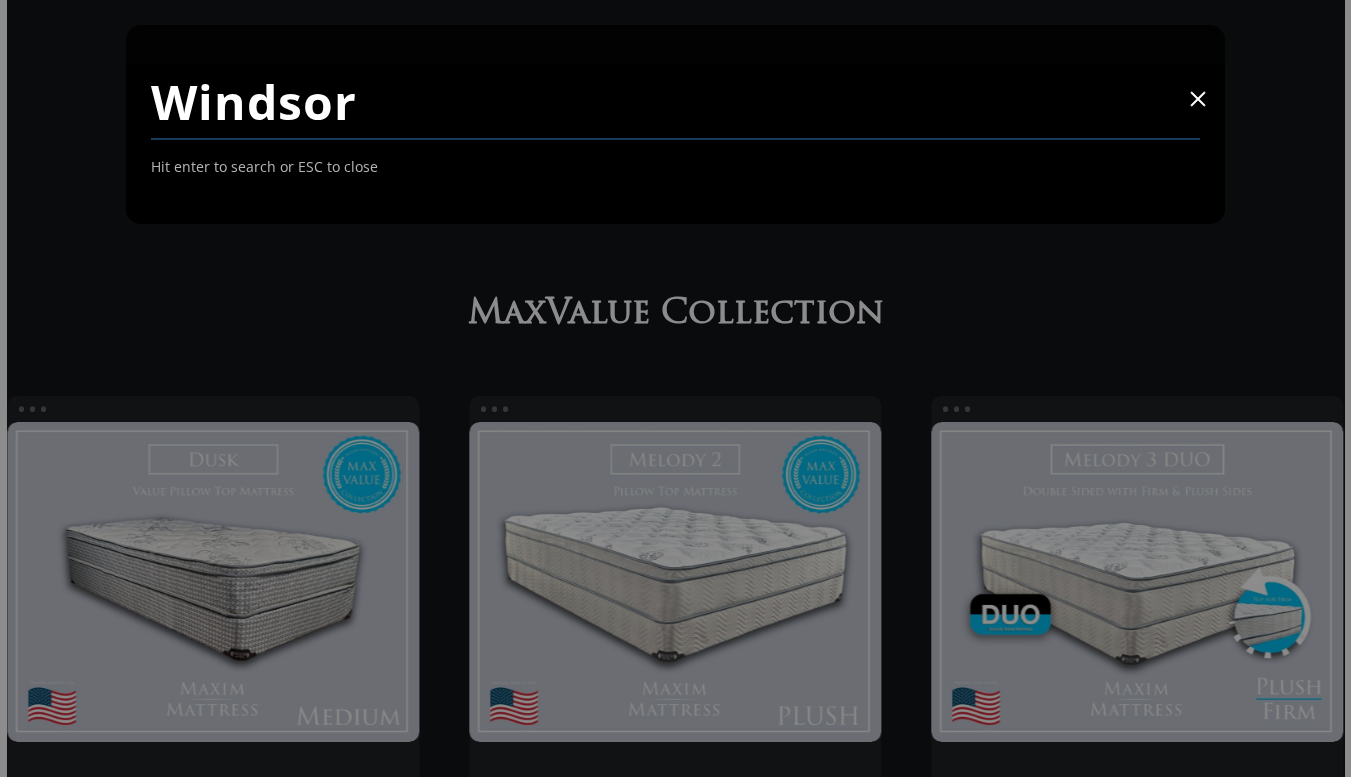 type on "windsor" 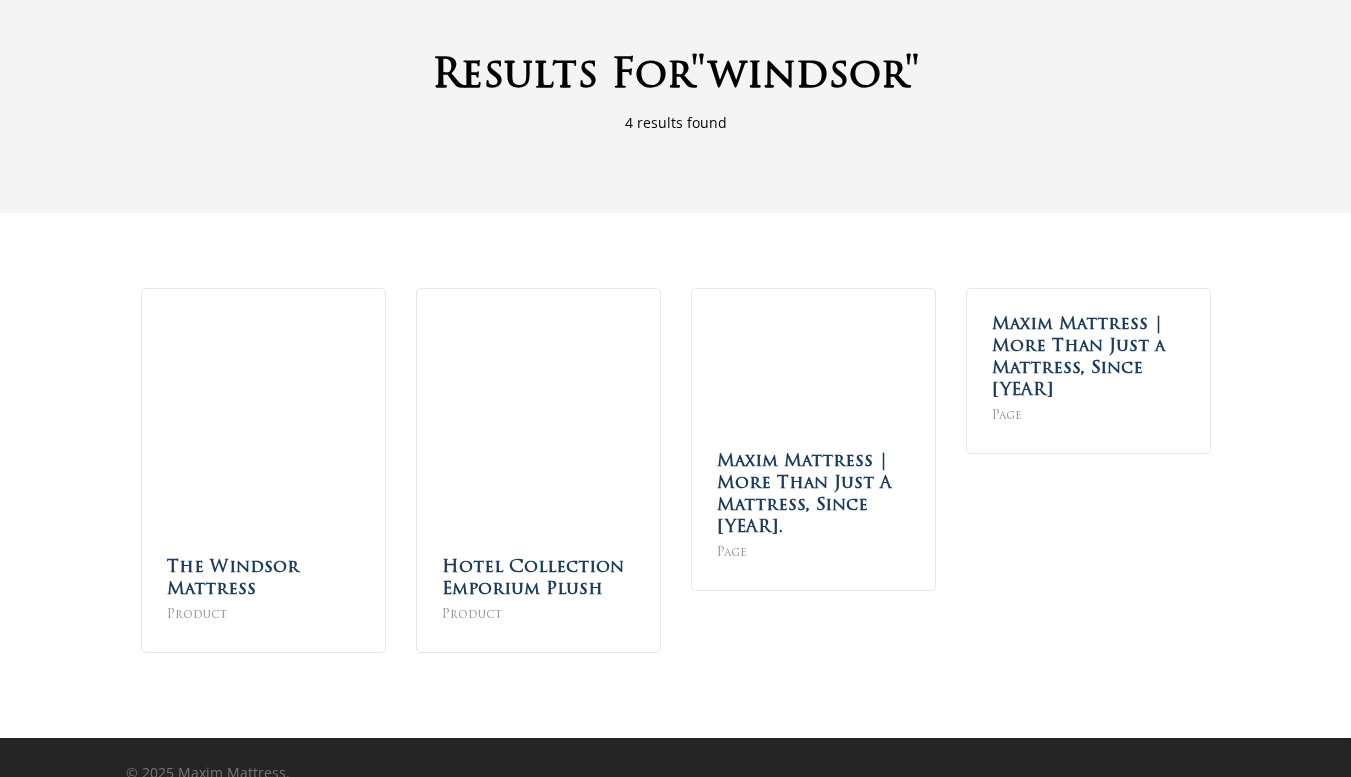 scroll, scrollTop: 156, scrollLeft: 0, axis: vertical 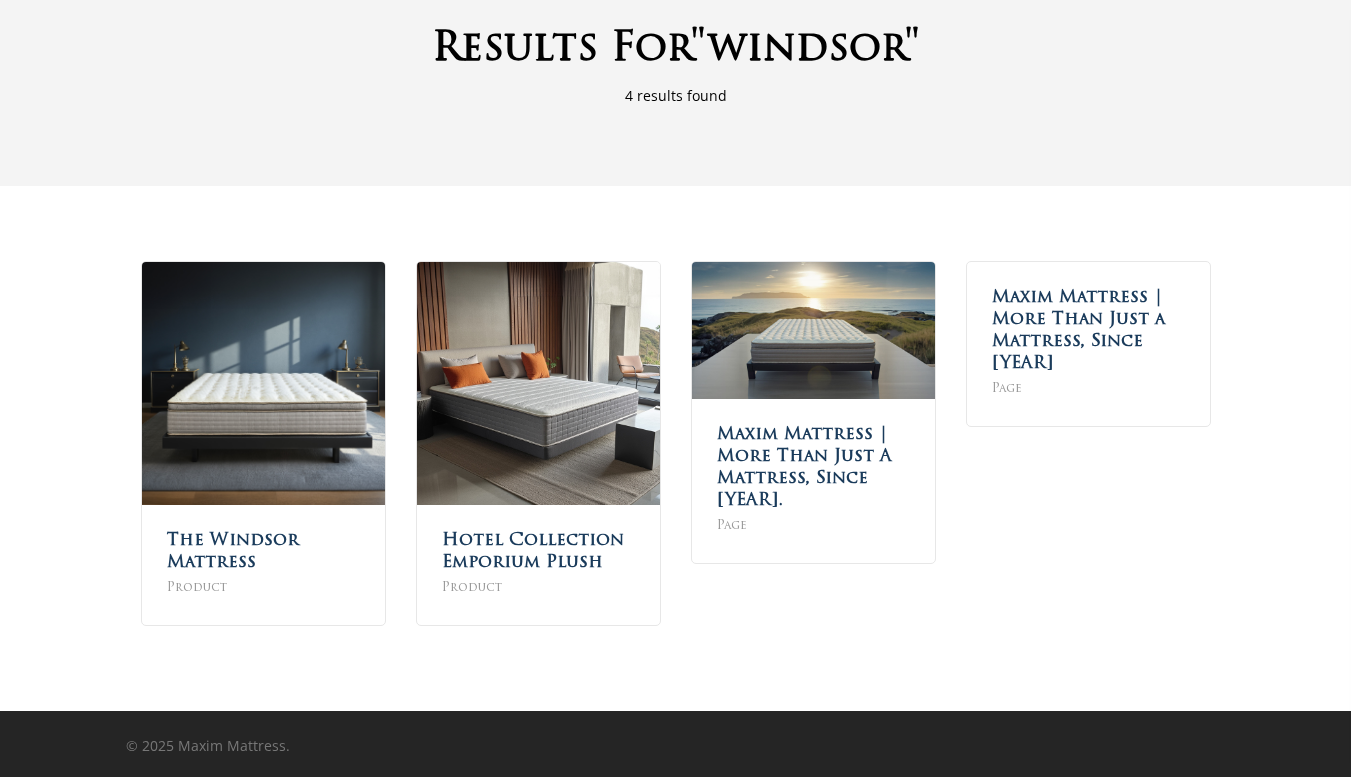 click on "The Windsor Mattress Product" at bounding box center [263, 564] 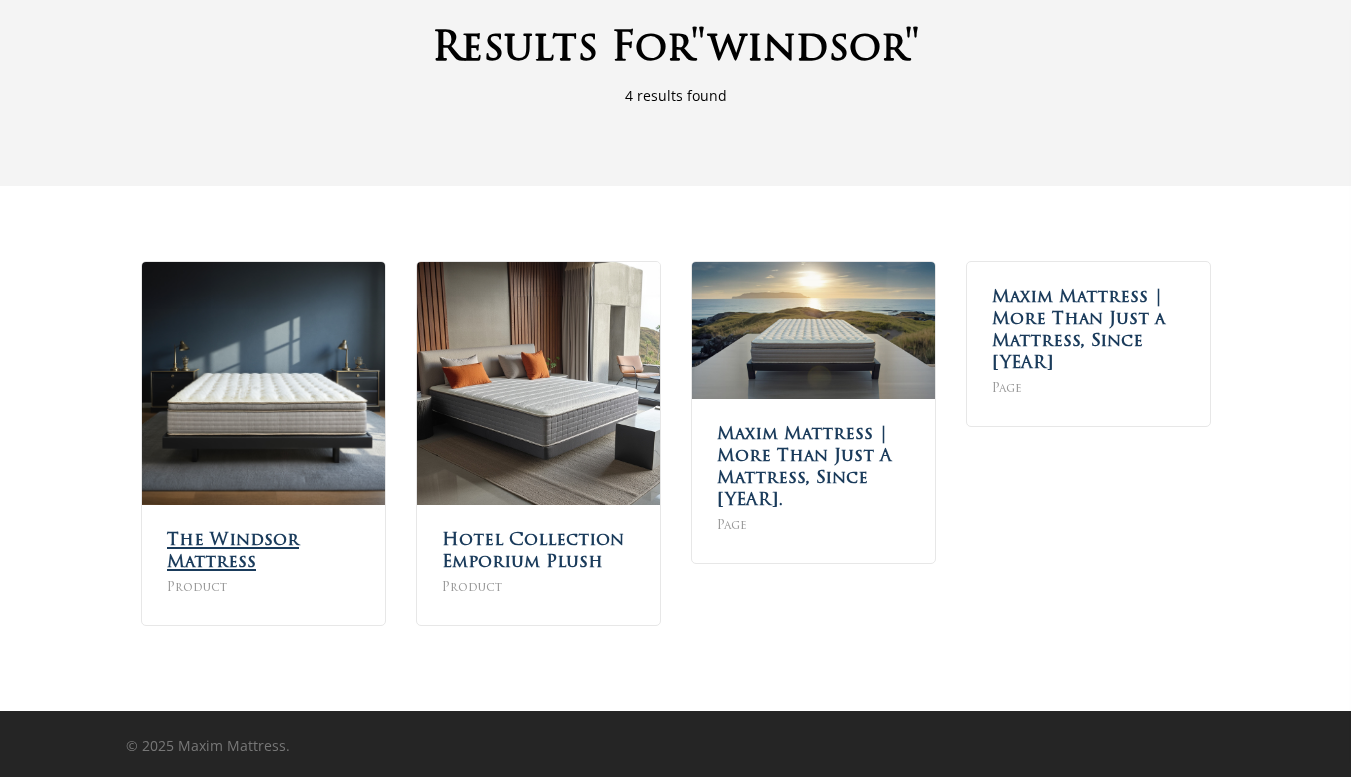 click on "The Windsor Mattress" at bounding box center (233, 551) 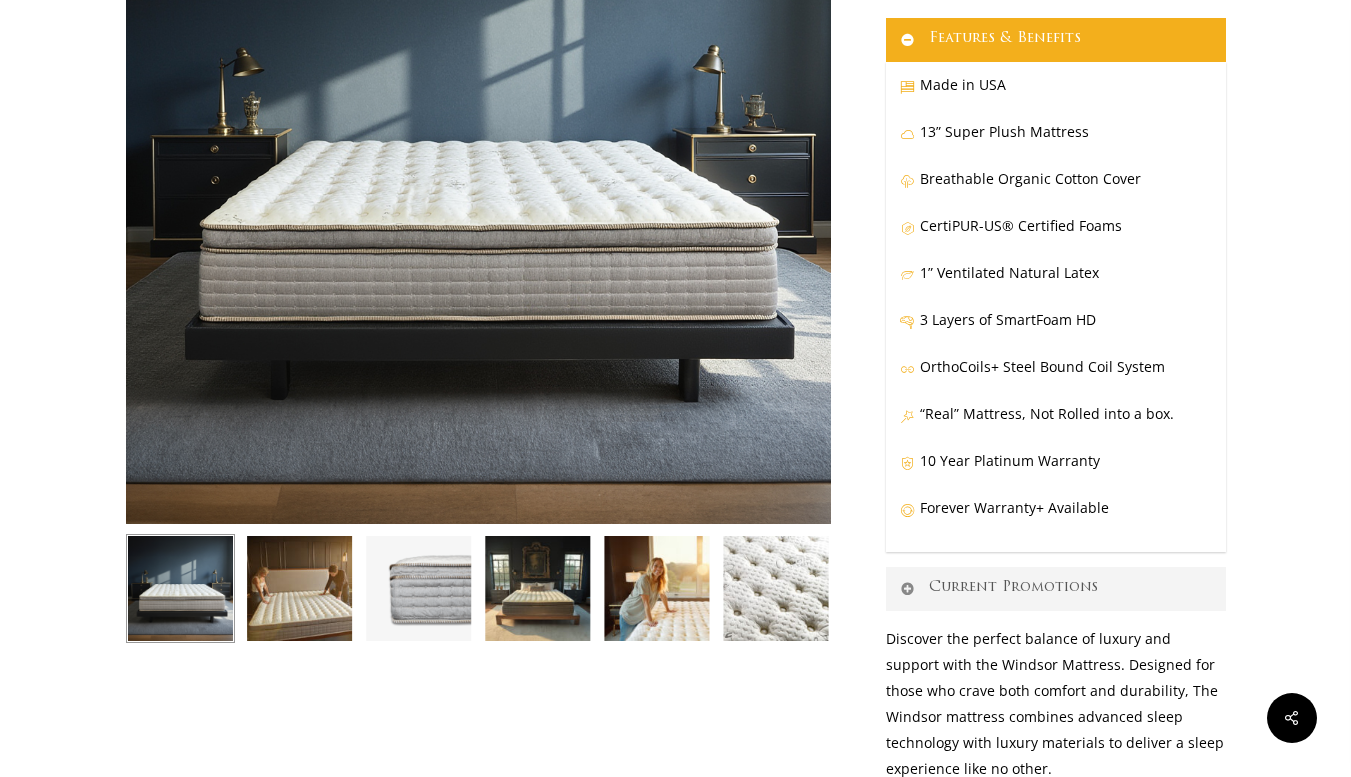 scroll, scrollTop: 0, scrollLeft: 0, axis: both 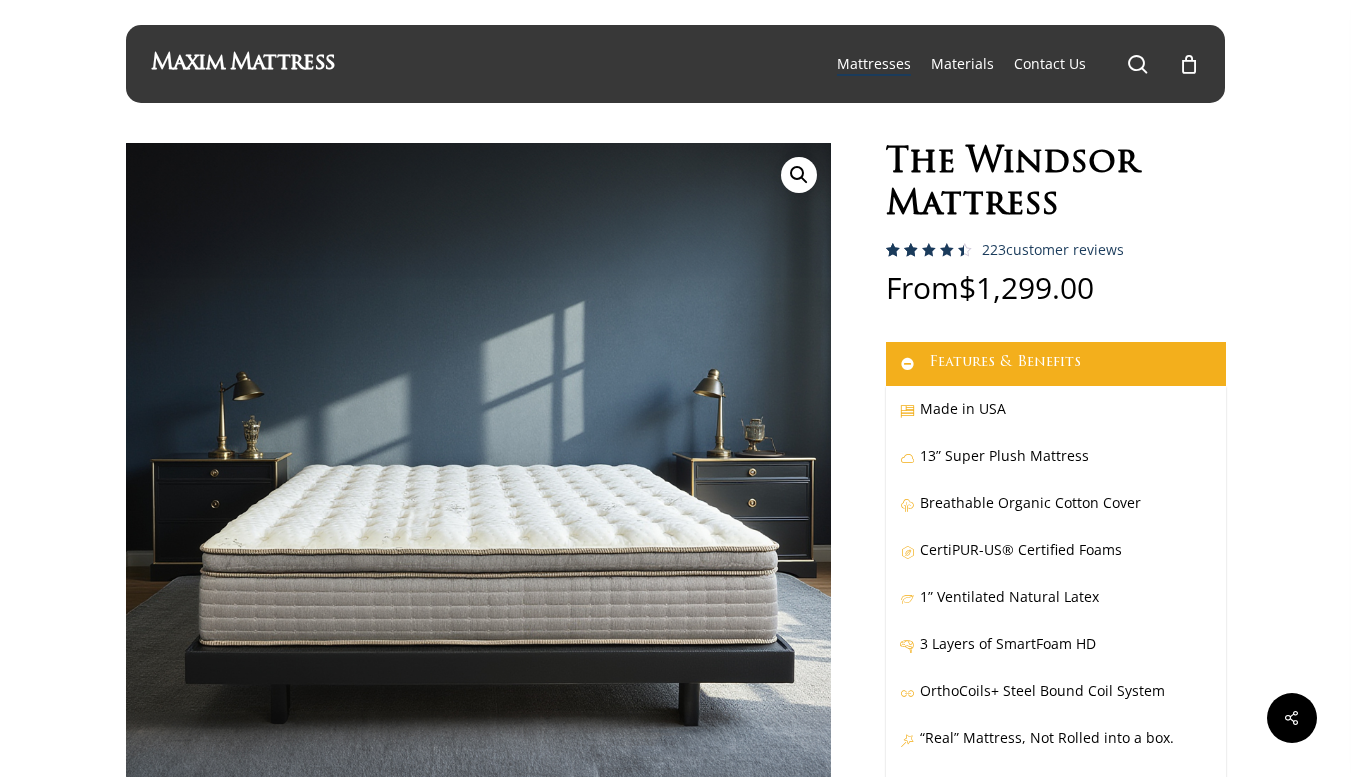 click at bounding box center (1138, 64) 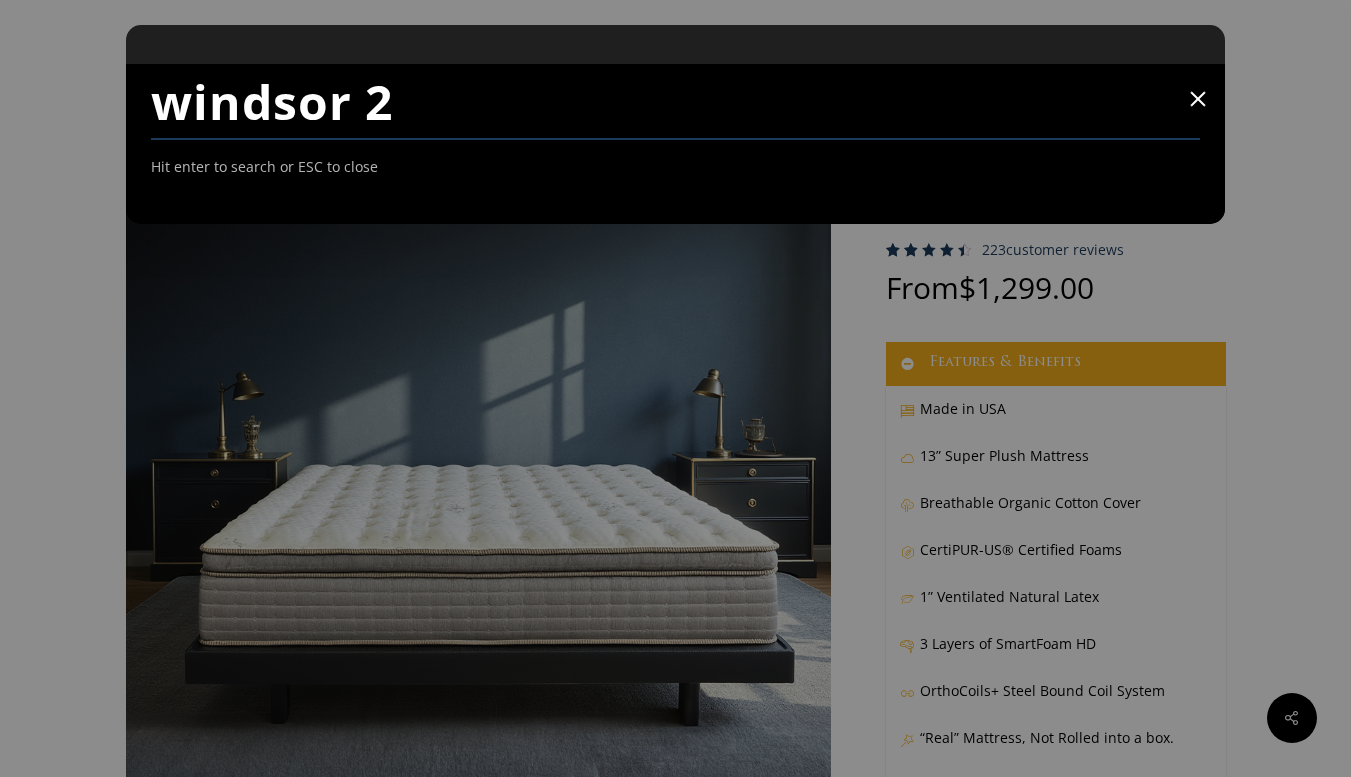 type on "windsor 2" 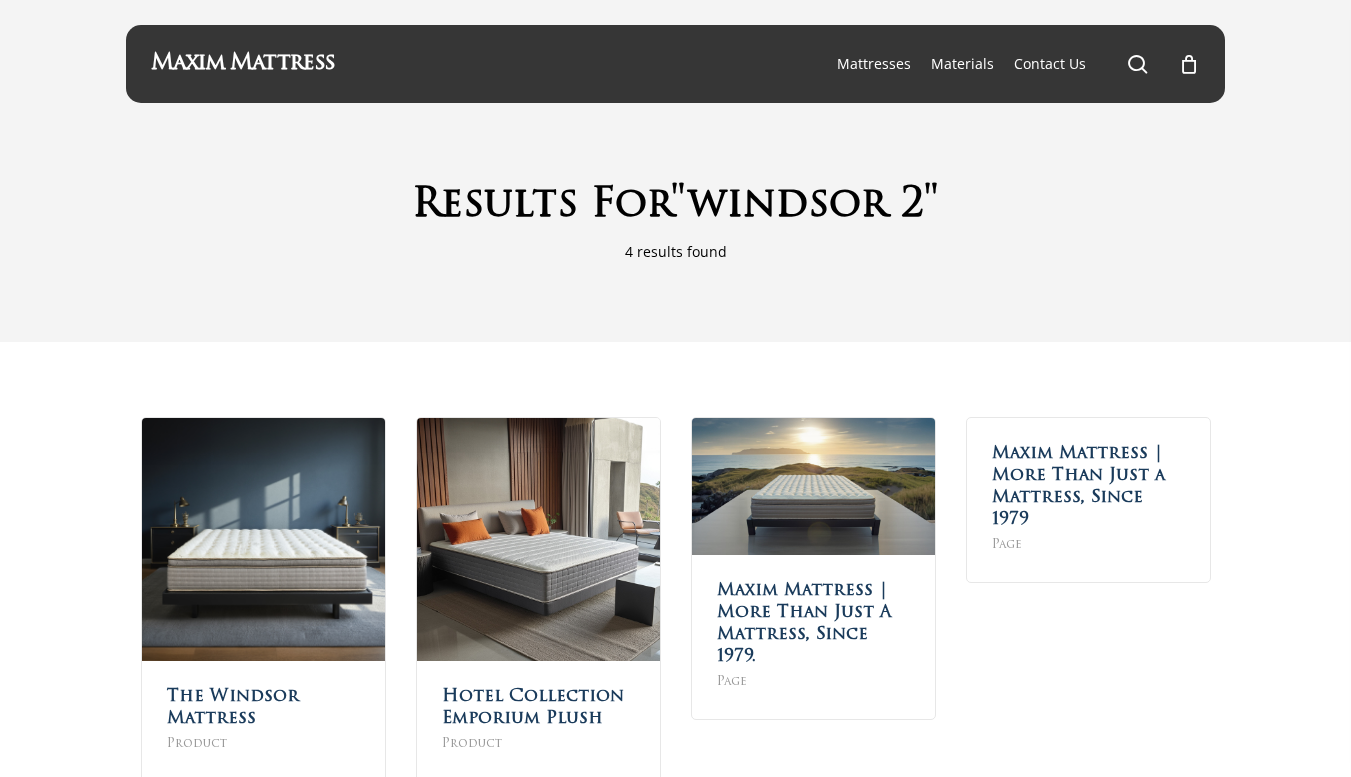 scroll, scrollTop: 0, scrollLeft: 0, axis: both 